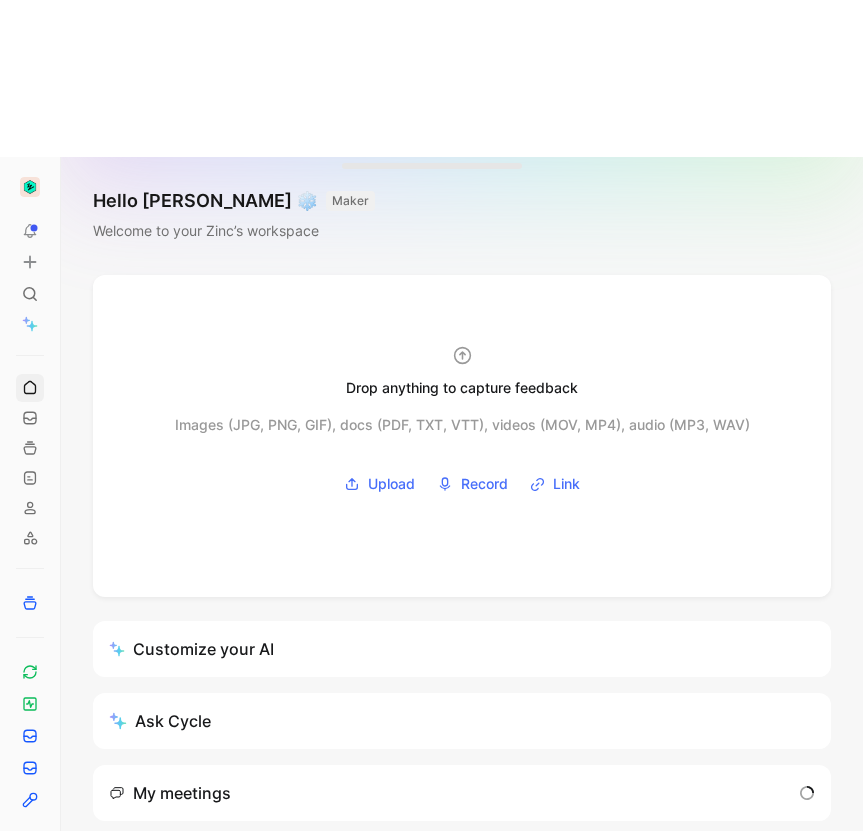 scroll, scrollTop: 0, scrollLeft: 0, axis: both 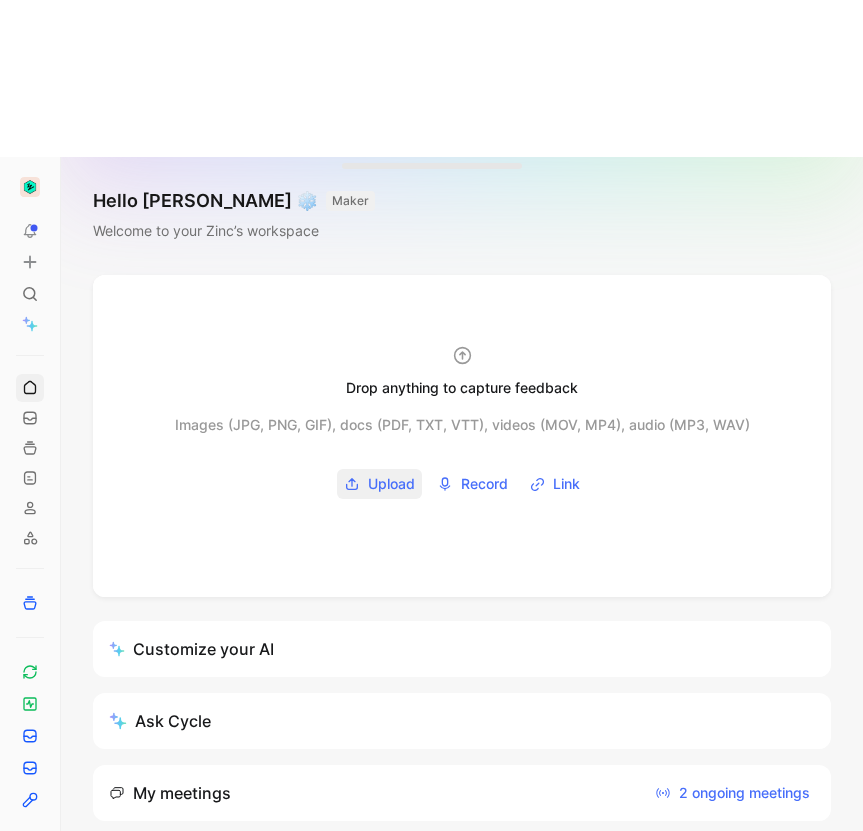 click on "Upload" at bounding box center (379, 484) 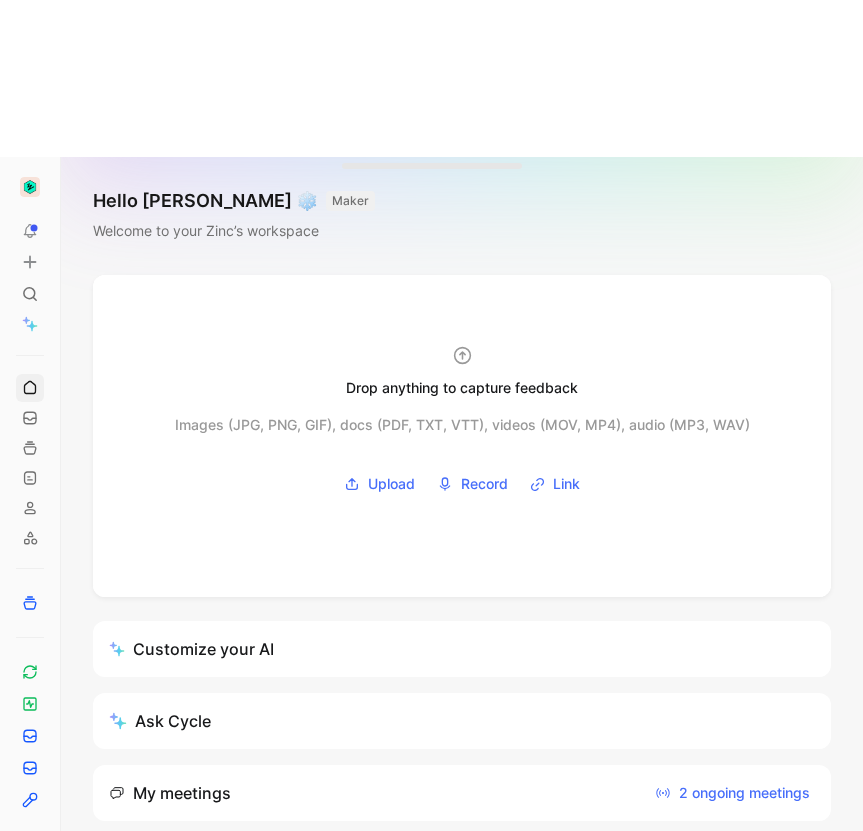 type 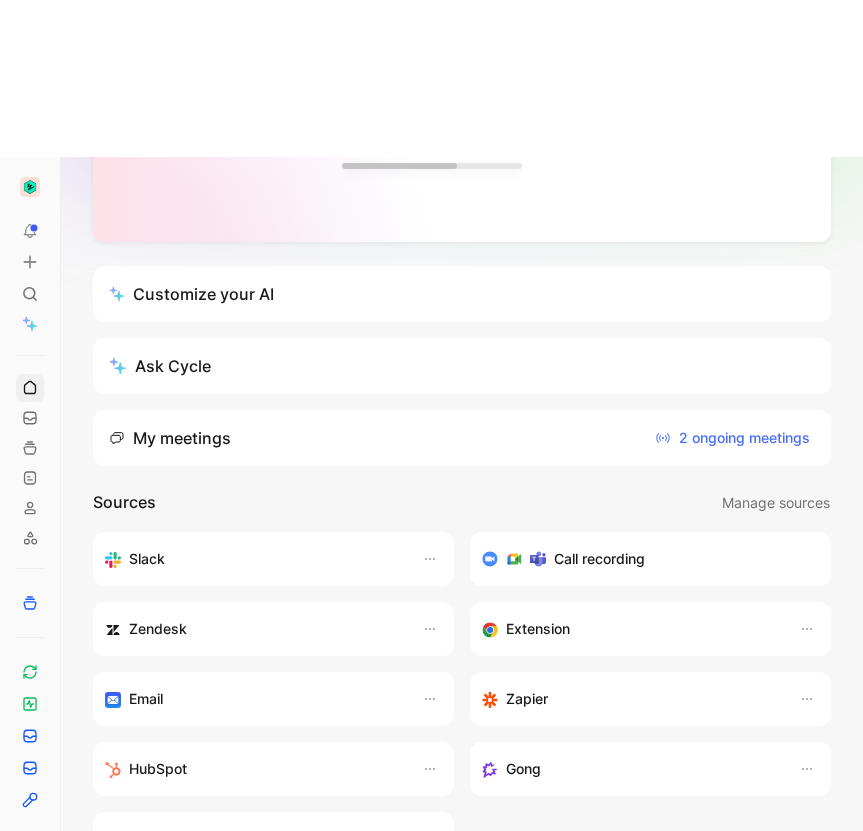 scroll, scrollTop: 0, scrollLeft: 0, axis: both 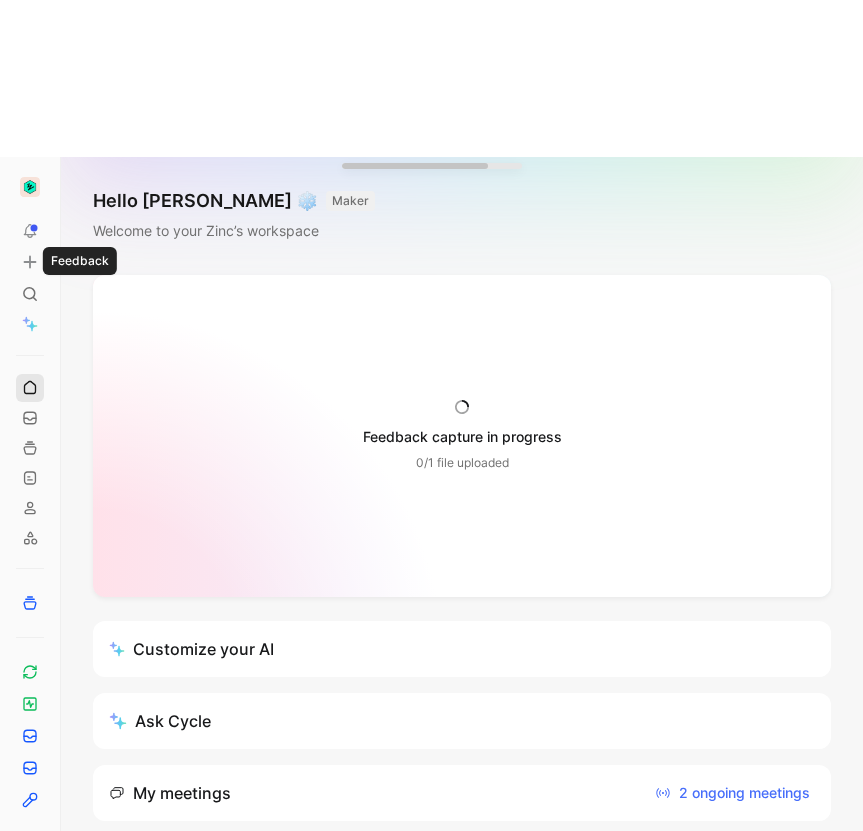 click 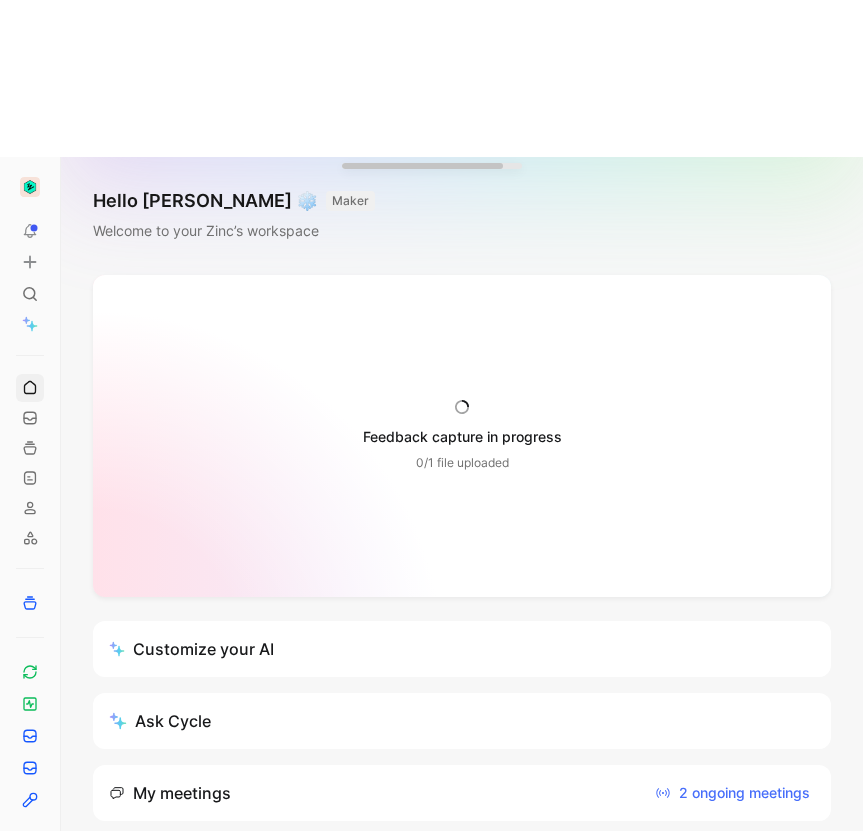 click on "Feedback capture in progress 0/1 file uploaded" at bounding box center [462, 436] 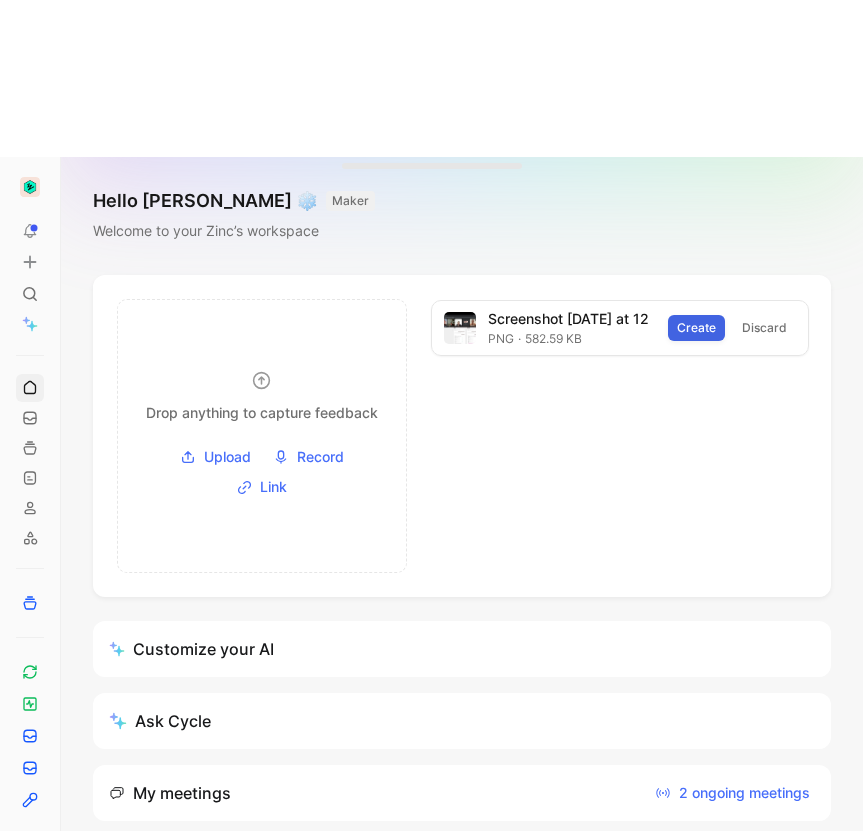 click on "Create" at bounding box center (696, 328) 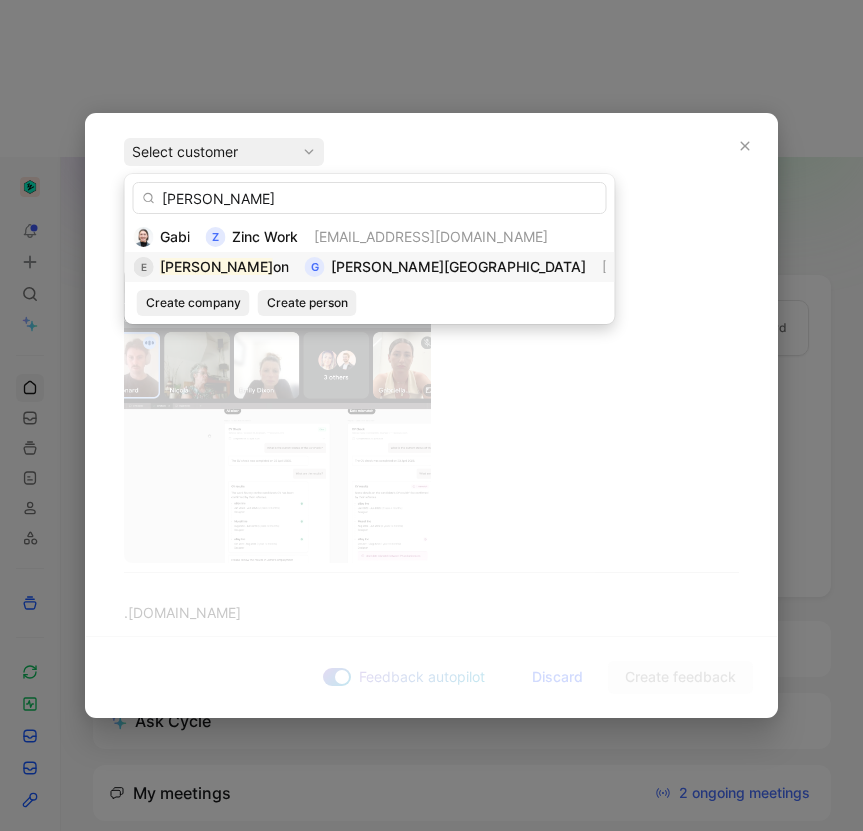 type on "[PERSON_NAME]" 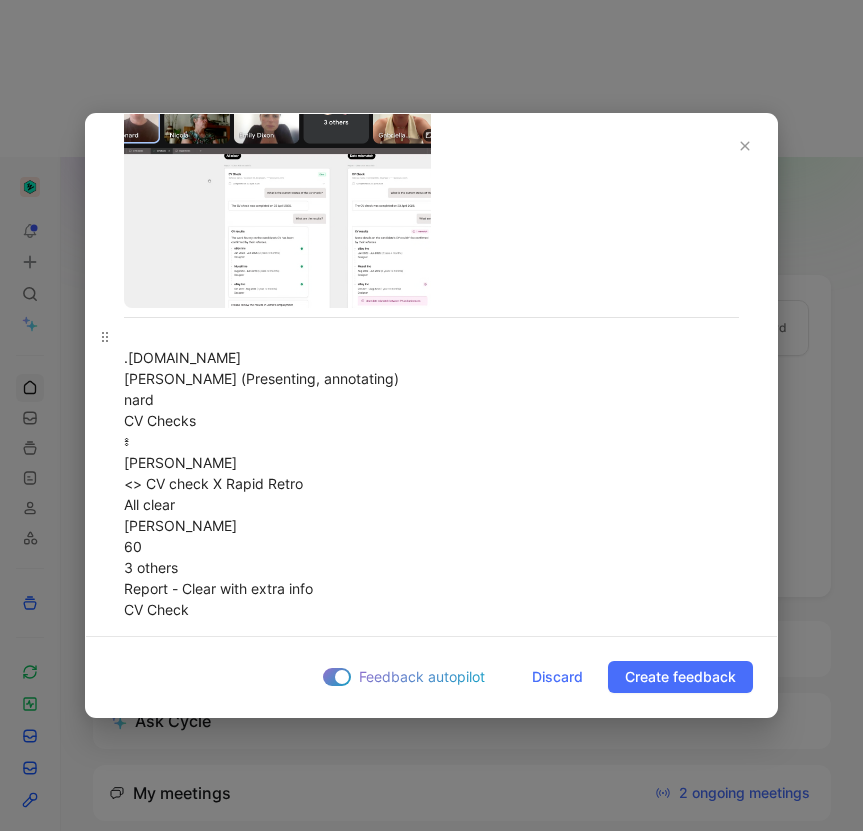 scroll, scrollTop: 315, scrollLeft: 0, axis: vertical 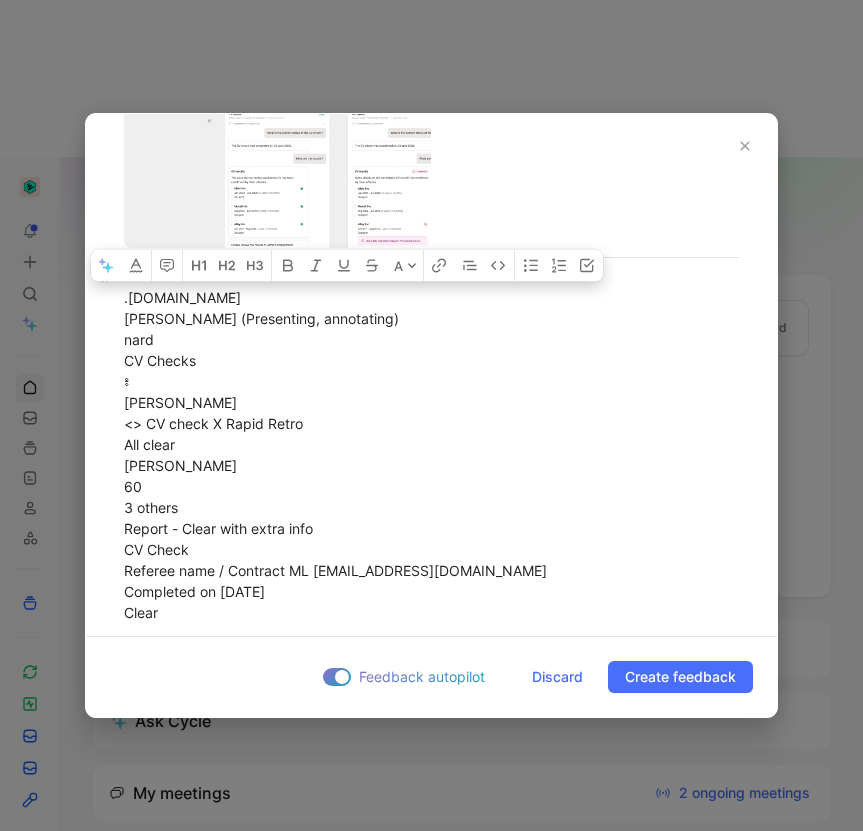 drag, startPoint x: 368, startPoint y: 612, endPoint x: 127, endPoint y: 304, distance: 391.08182 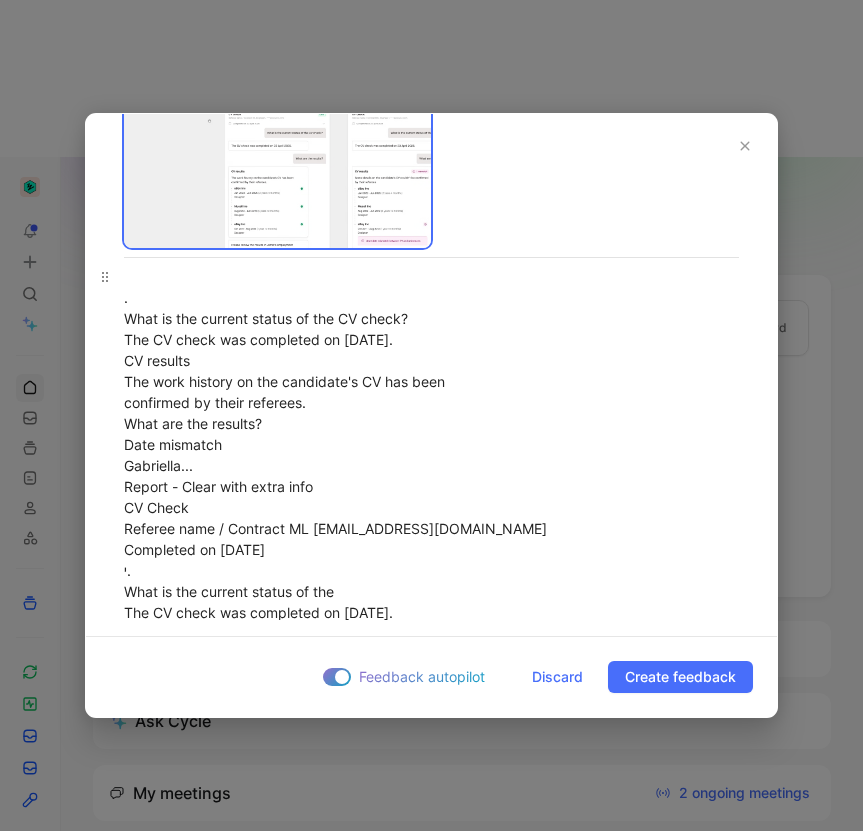 click on ". What is the current status of the CV check? The CV check was completed on [DATE]. CV results The work history on the candidate's CV has been confirmed by their referees. What are the results? Date mismatch [PERSON_NAME]... Report - Clear with extra info CV Check Referee name / Contract ML [EMAIL_ADDRESS][DOMAIN_NAME] Completed on [DATE] י. What is the current status of the The CV check was completed on [DATE]. CV results What are 1 mismatch Some details on the candidate's CV couldn't be confirmed by their referees eBay Inc [DATE]-[DATE] (2 years 4 months) Designer Museli Inc [DATE] - [DATE] (5 years 10 months) Designer eBay Inc [DATE] - [DATE] (1 year 10 months) Designer eBay Inc [DATE] - [DATE] (2 years 4 months) Designer Museli Inc [DATE] - [DATE] (5 years 10 months) Designer eBay Inc [DATE] - [DATE] (1 year 10 months) Designer Start date mismatch between CV and references Please review the results in [PERSON_NAME]'s employment" at bounding box center (431, 707) 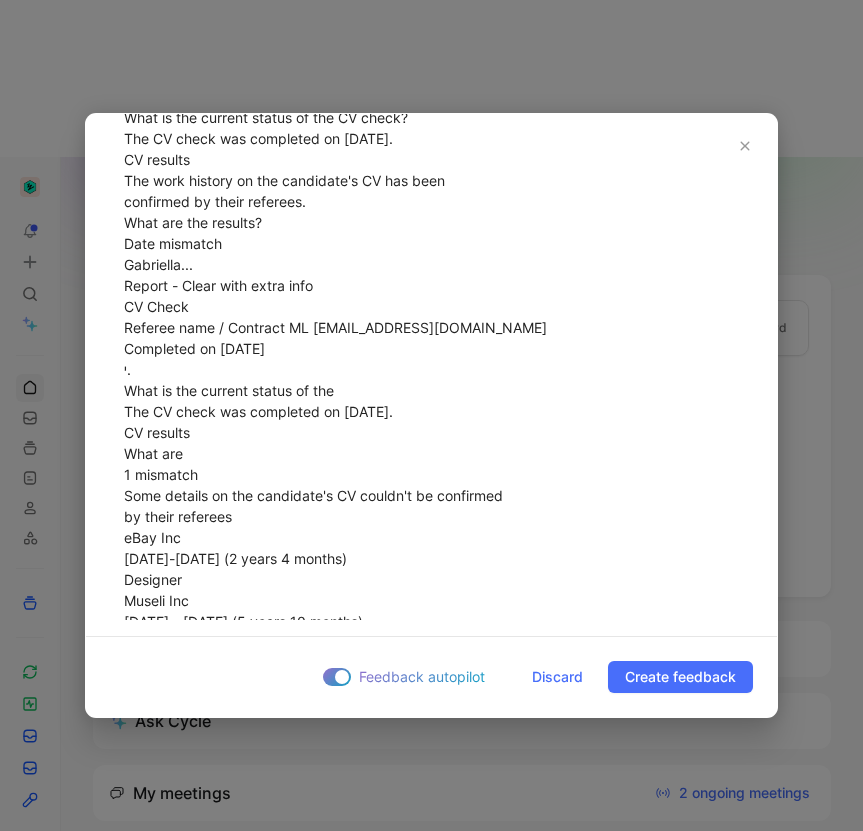 scroll, scrollTop: 865, scrollLeft: 0, axis: vertical 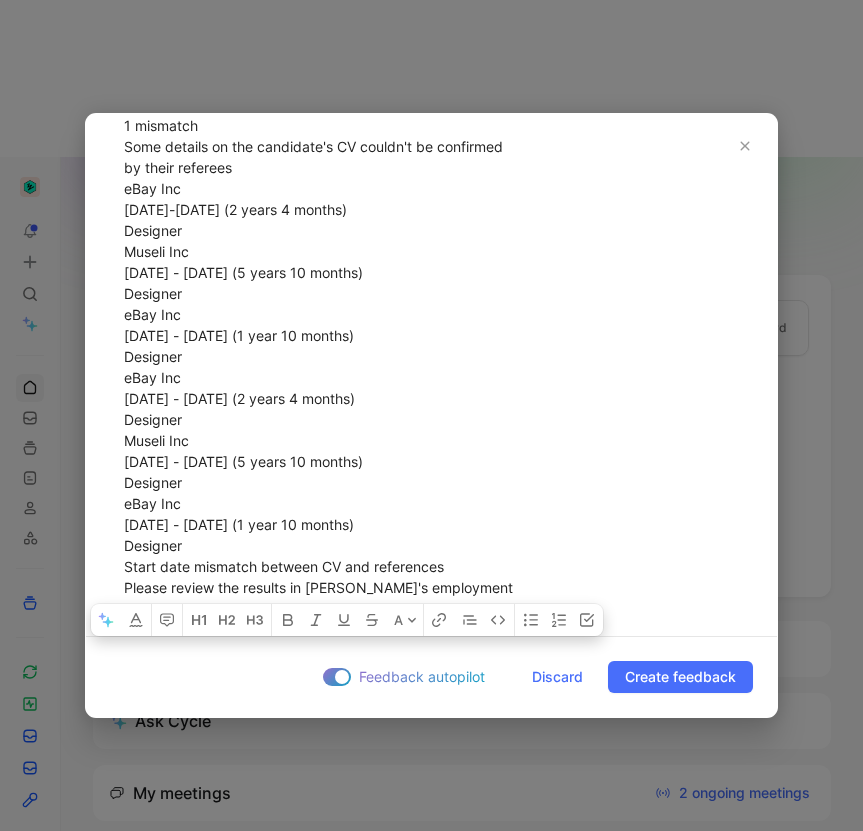 drag, startPoint x: 129, startPoint y: 298, endPoint x: 254, endPoint y: 675, distance: 397.1826 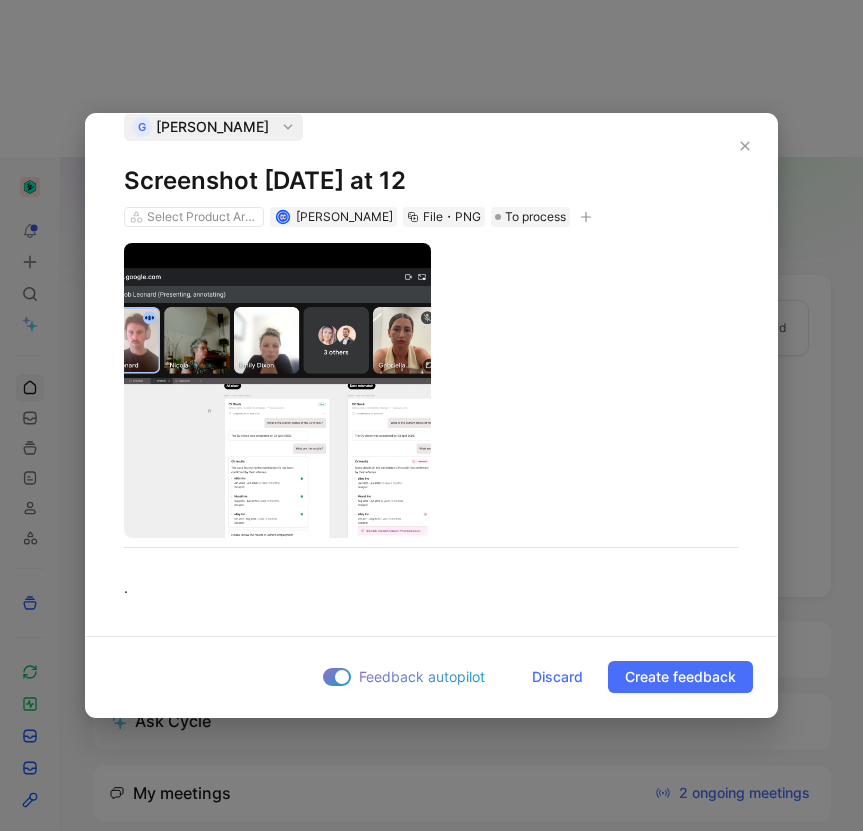 type 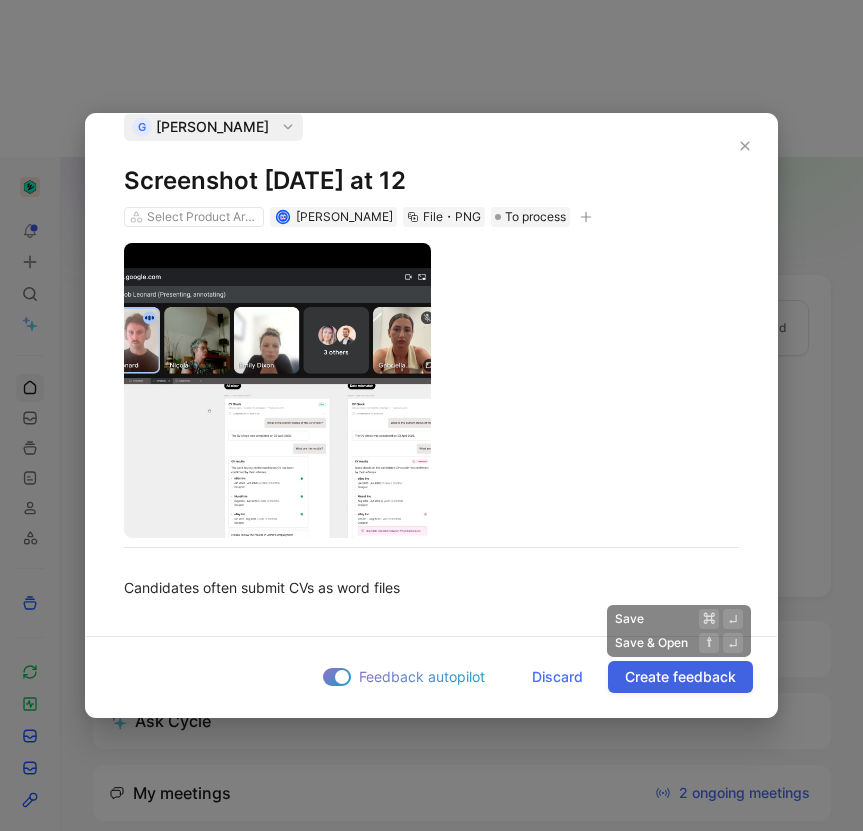 click on "Create feedback" at bounding box center [680, 677] 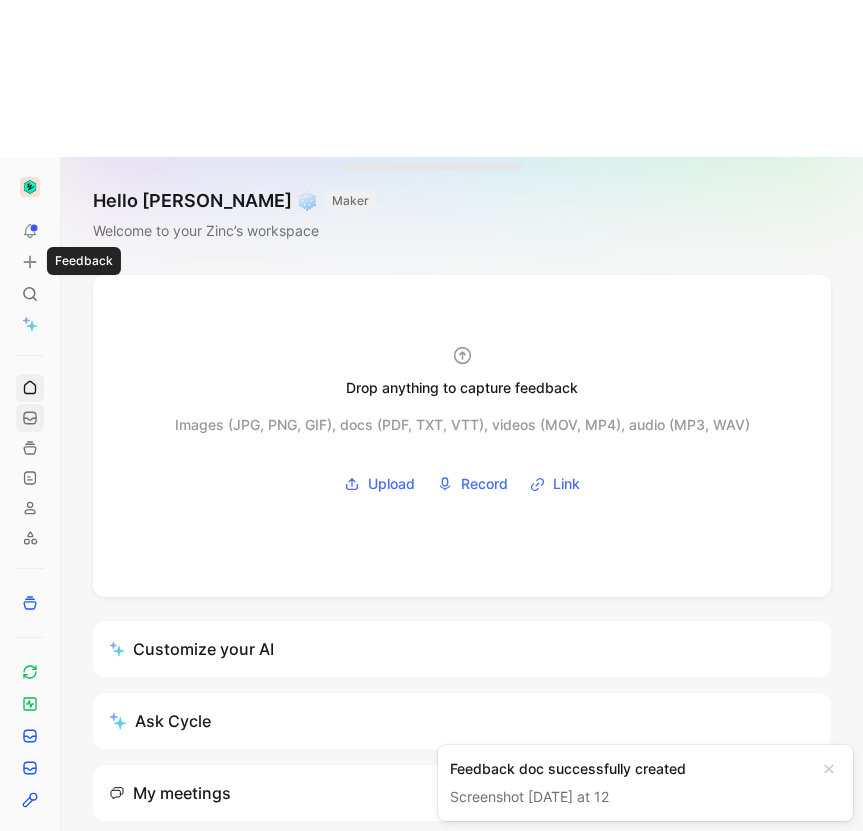 click 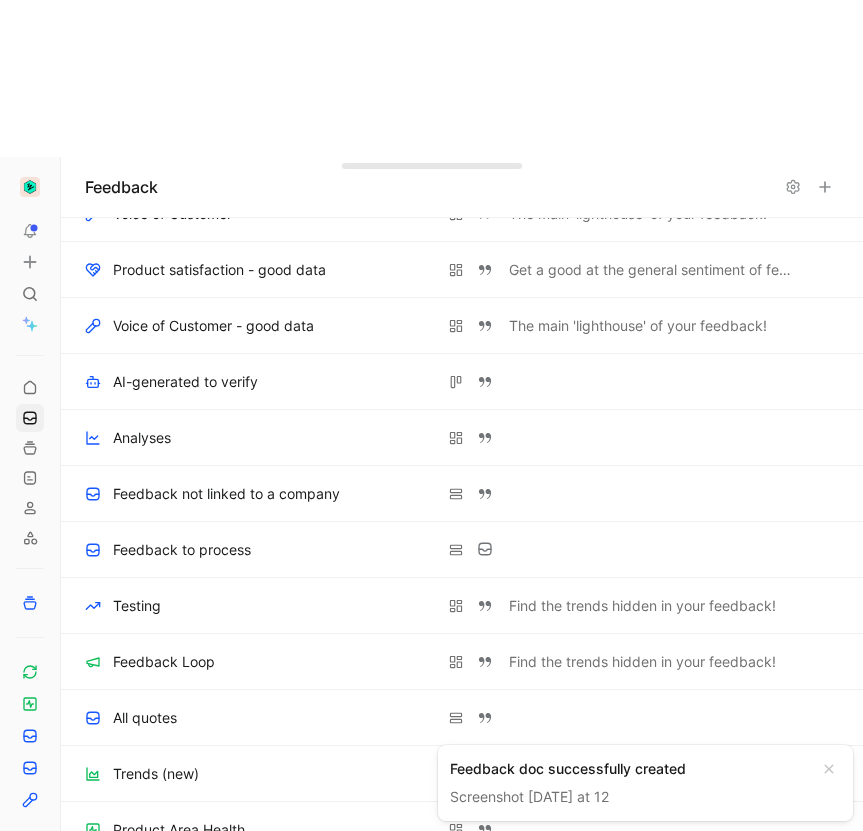 scroll, scrollTop: 794, scrollLeft: 0, axis: vertical 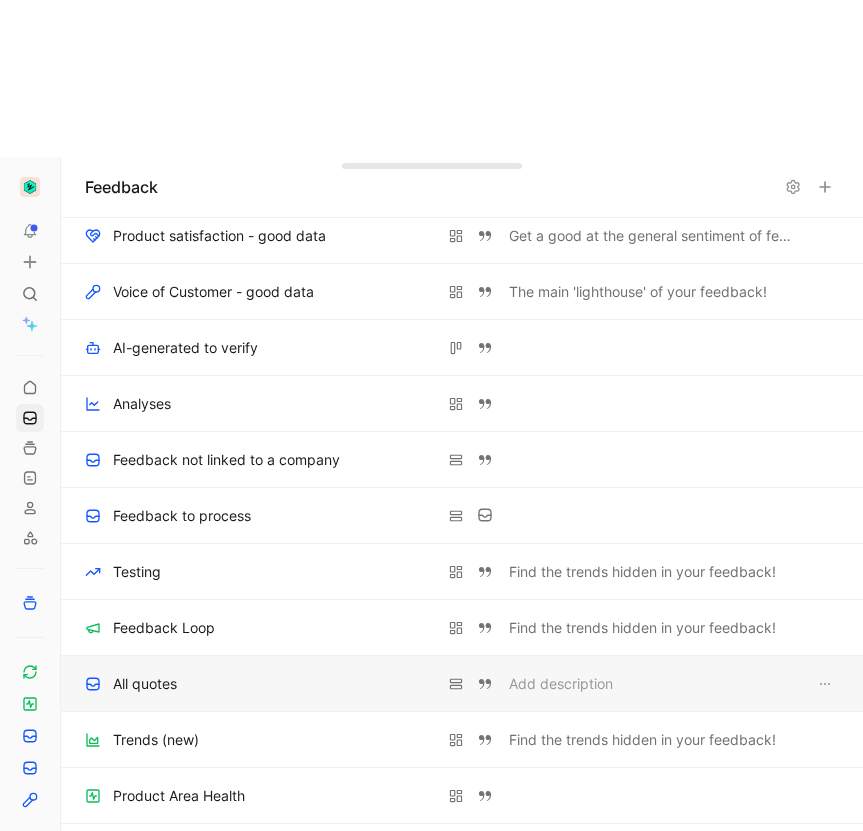 click on "All quotes List   Quotes Add description" at bounding box center (462, 684) 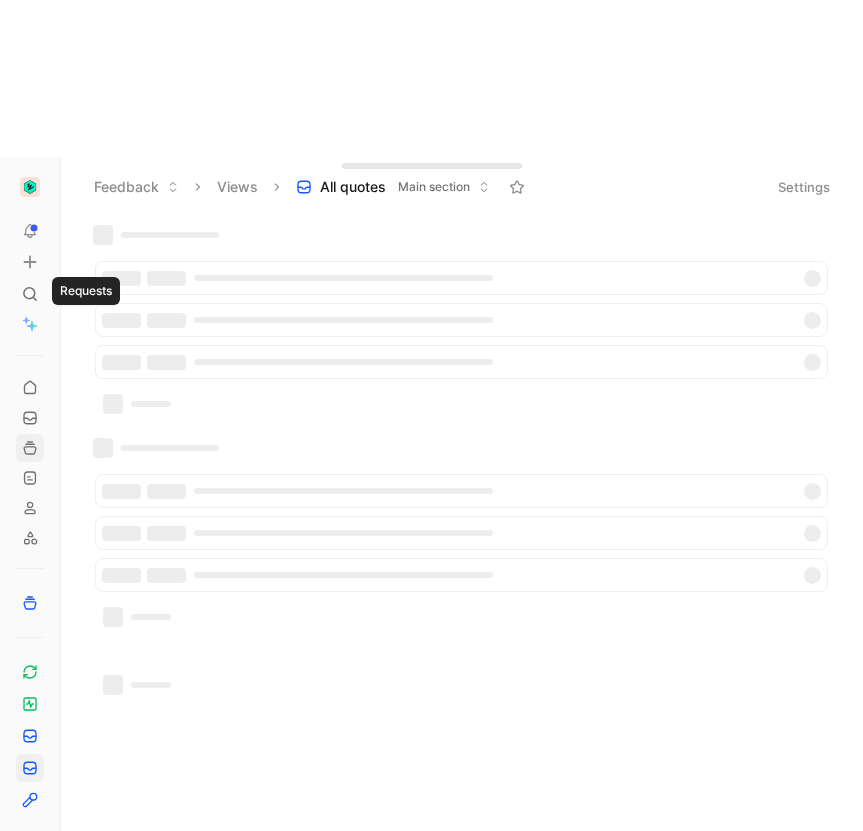 click 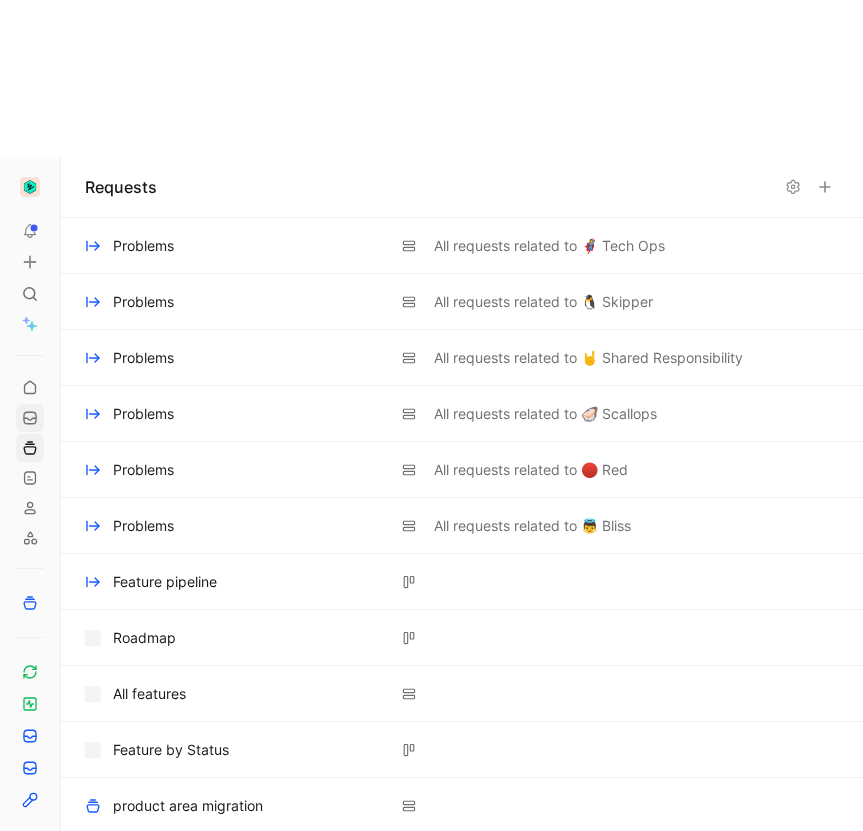 click 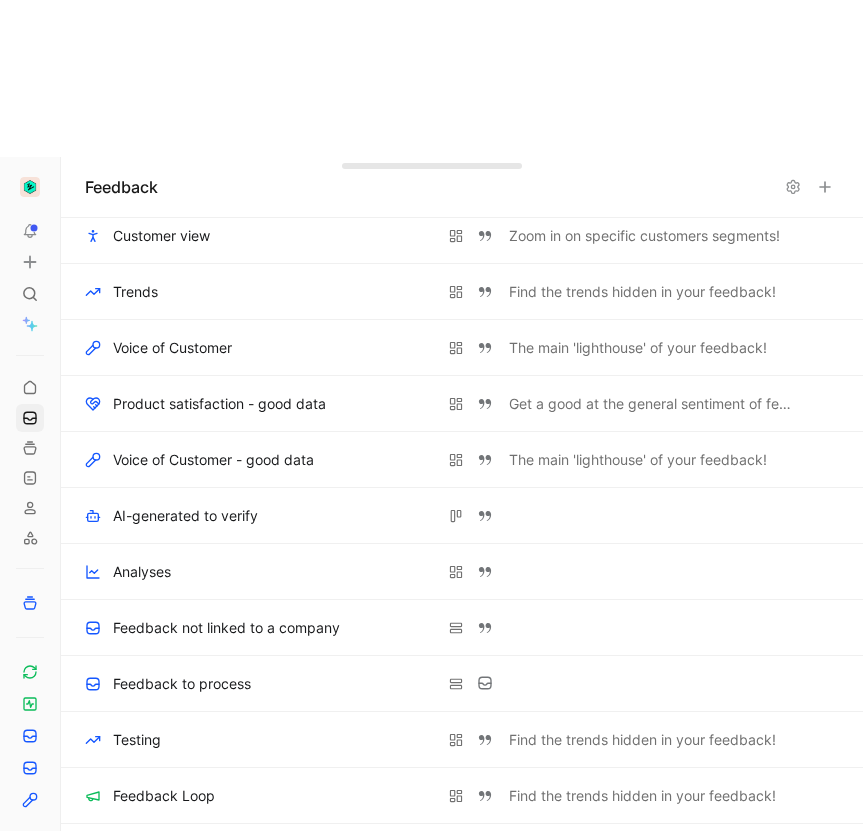 scroll, scrollTop: 634, scrollLeft: 0, axis: vertical 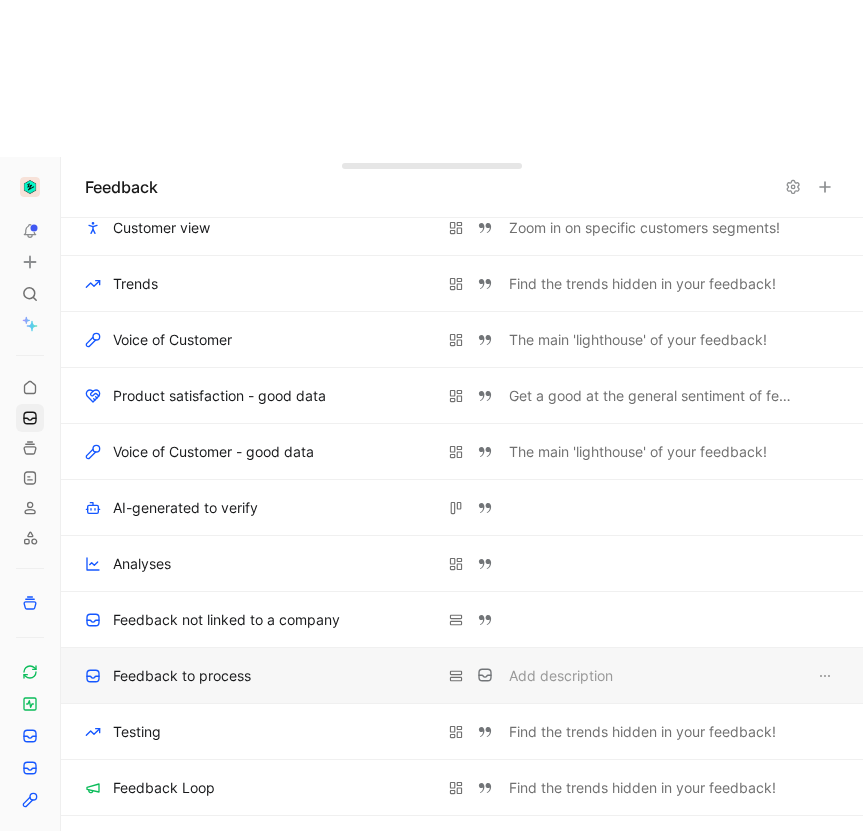 click on "Feedback to process List   Docs Add description" at bounding box center [462, 676] 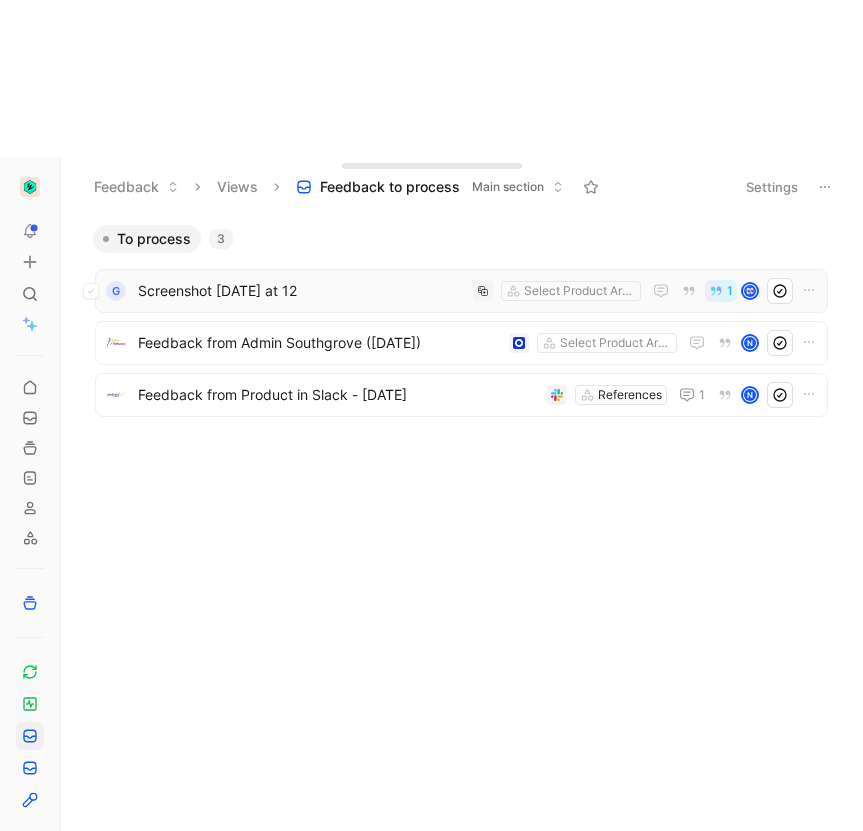 click on "Screenshot [DATE] at 12" at bounding box center [301, 291] 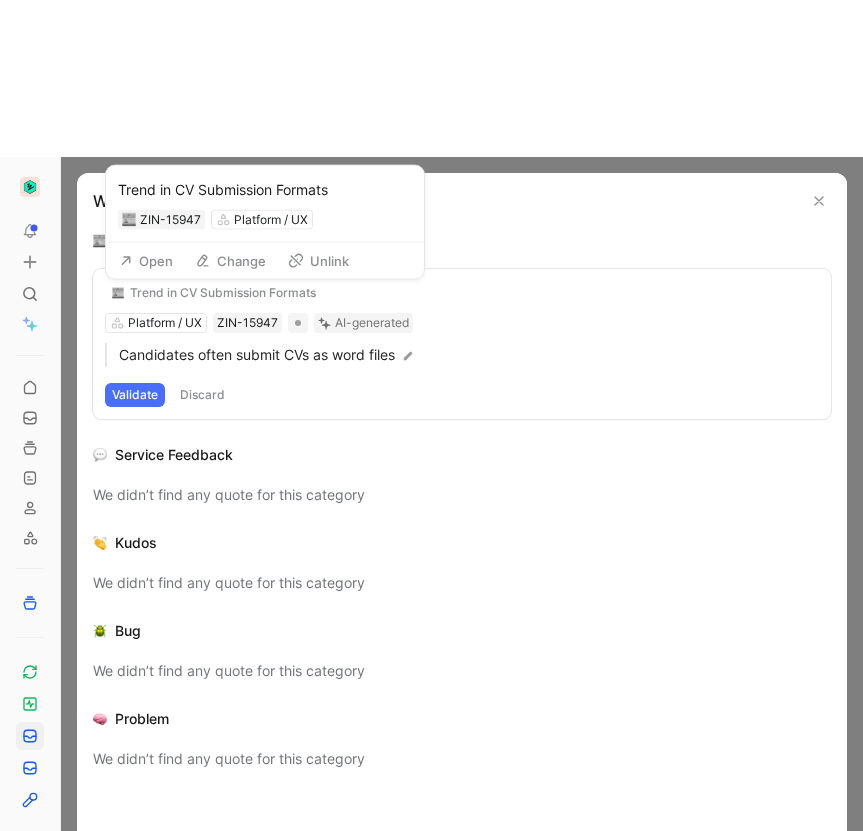 click on "Trend in CV Submission Formats" at bounding box center (223, 293) 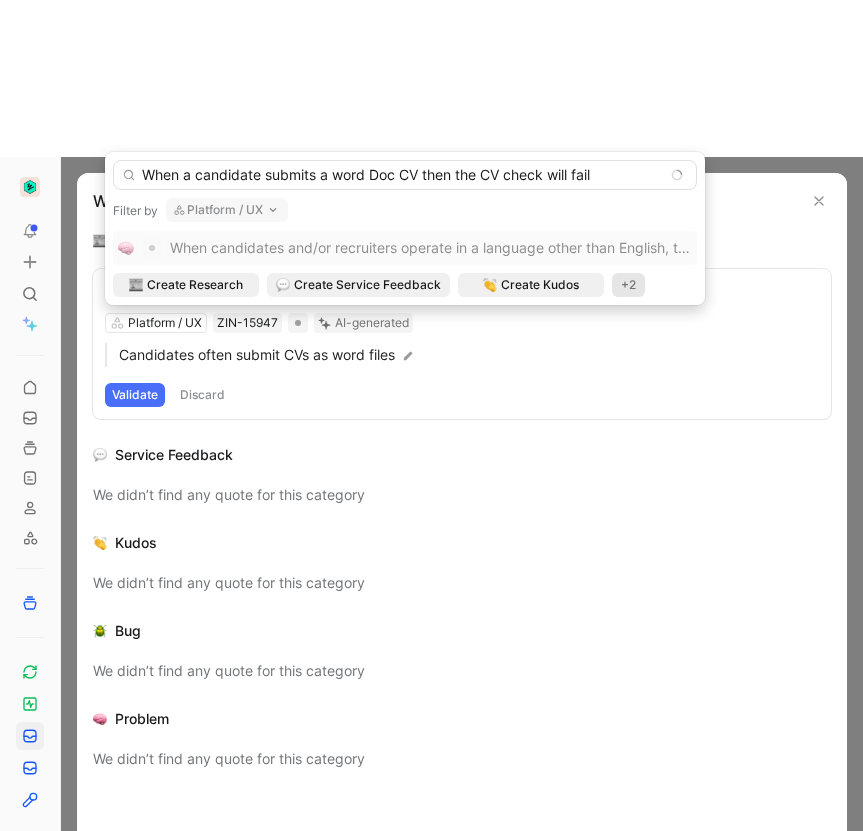type on "When a candidate submits a word Doc CV then the CV check will fail" 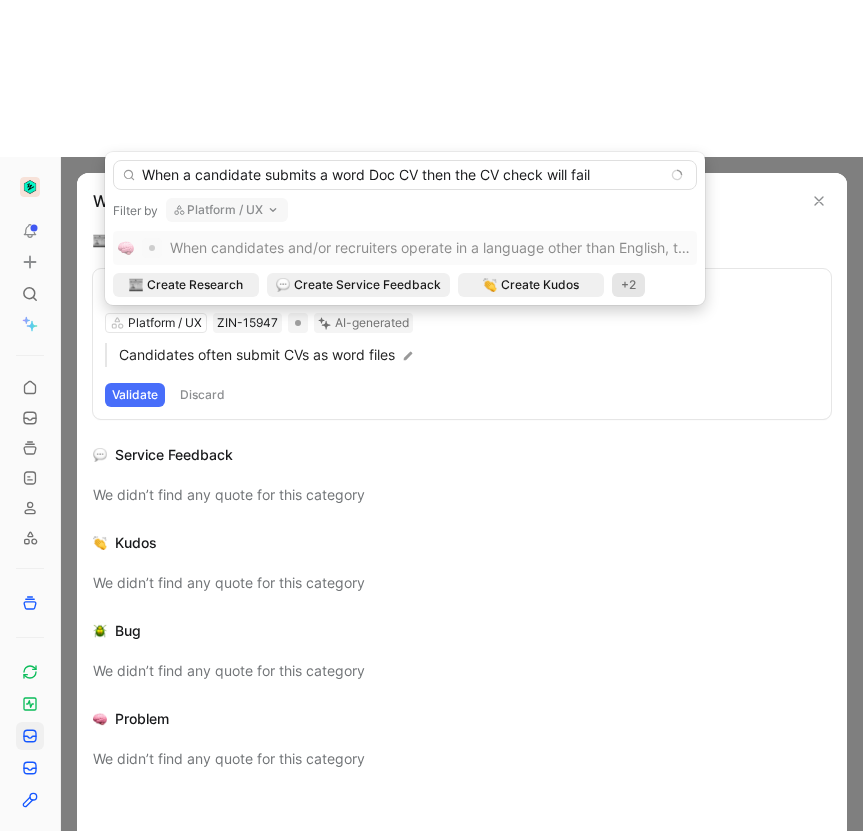 click on "+2" at bounding box center (628, 285) 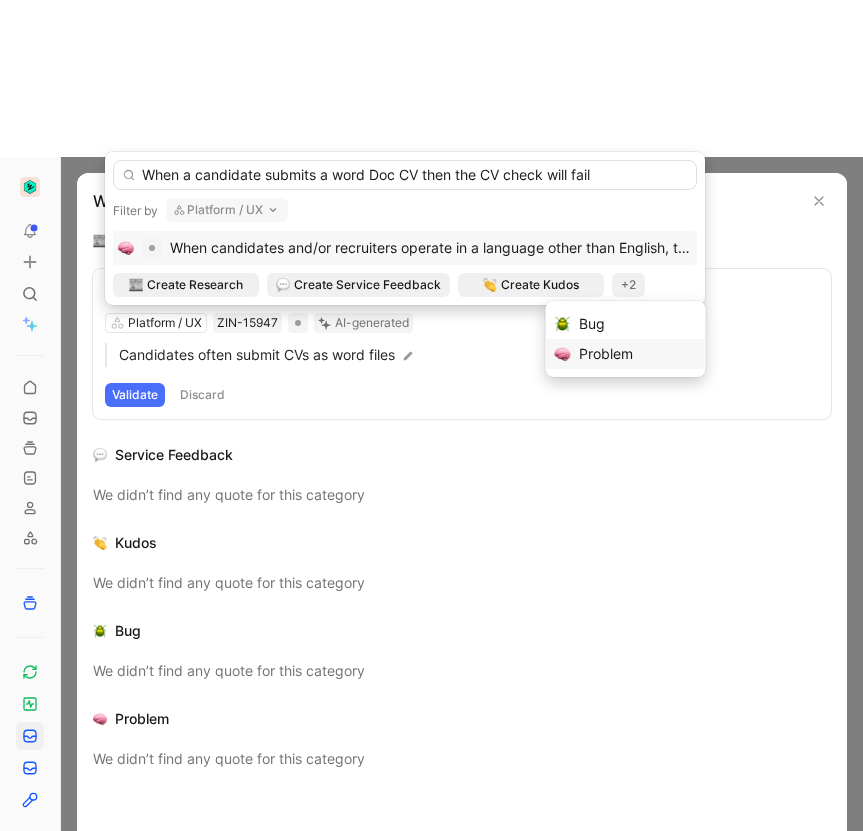 click on "Problem" at bounding box center (638, 354) 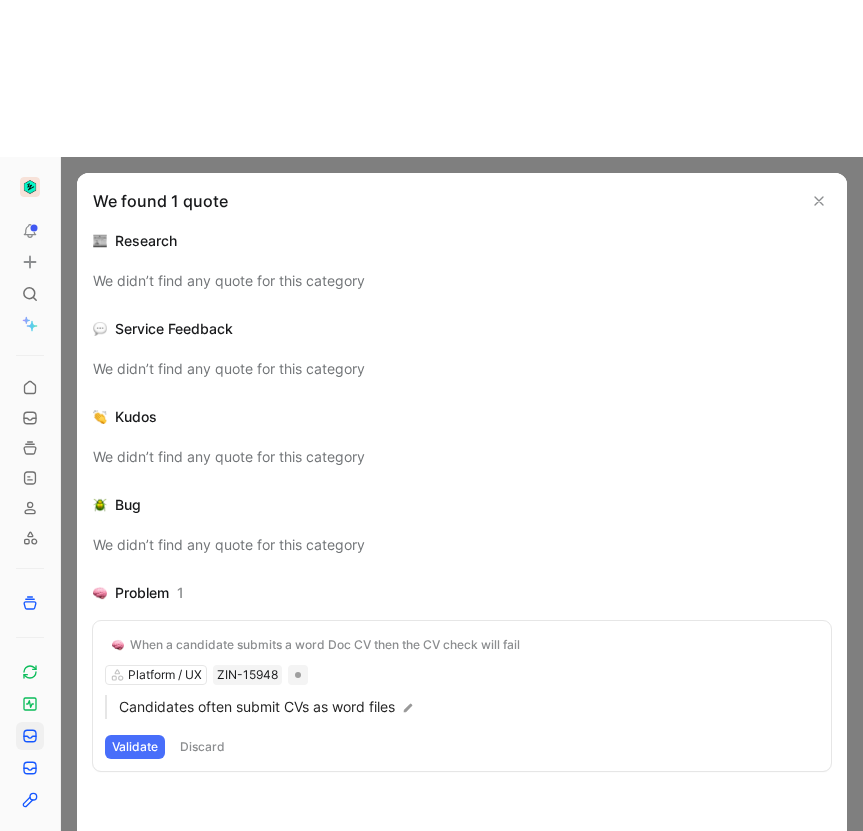 click on "When a candidate submits a word Doc CV then the CV check will fail Platform / UX ZIN-15948 Candidates often submit CVs as word files Validate Discard" at bounding box center [462, 696] 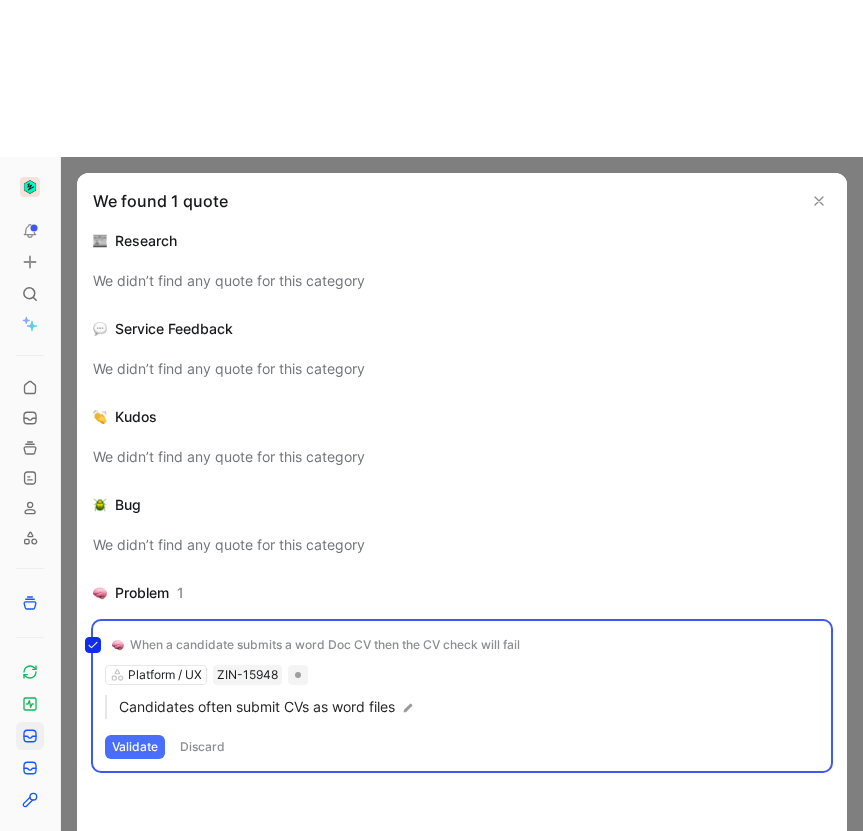 click on "When a candidate submits a word Doc CV then the CV check will fail Platform / UX ZIN-15948 Candidates often submit CVs as word files Validate Discard" at bounding box center (462, 696) 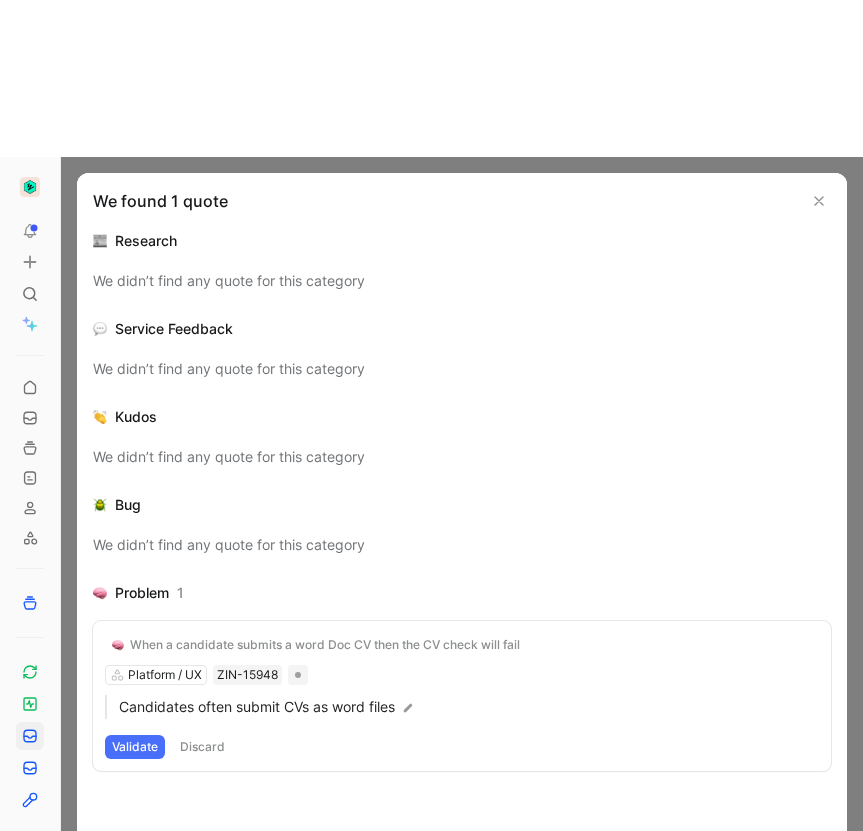 click on "When a candidate submits a word Doc CV then the CV check will fail Platform / UX ZIN-15948 Candidates often submit CVs as word files Validate Discard" at bounding box center [462, 696] 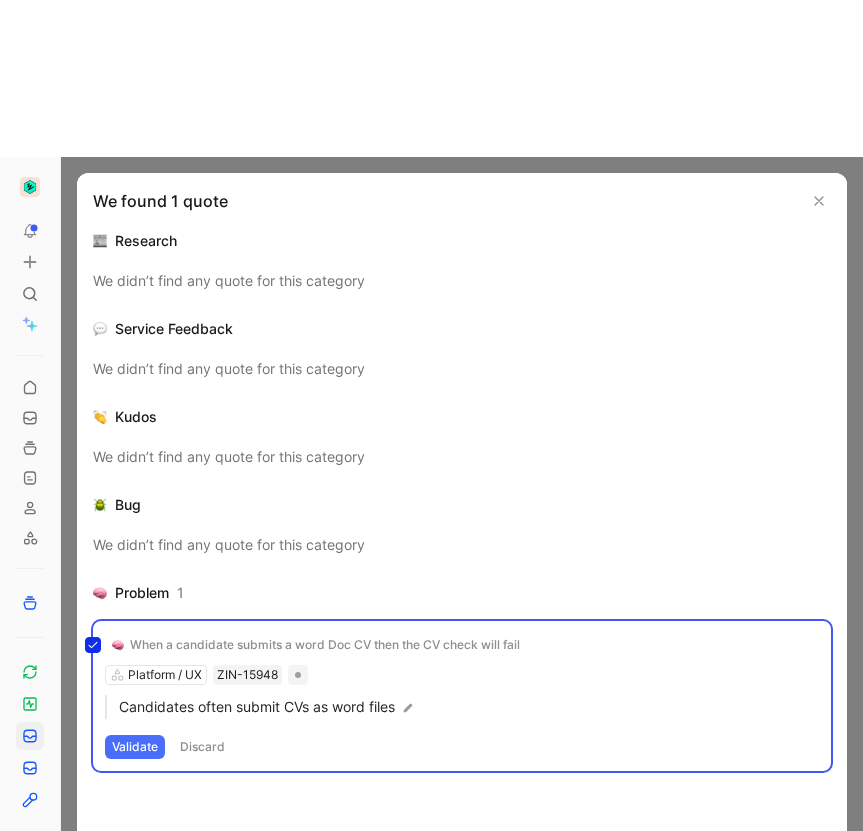 click on "When a candidate submits a word Doc CV then the CV check will fail Platform / UX ZIN-15948 Candidates often submit CVs as word files Validate Discard" at bounding box center [462, 696] 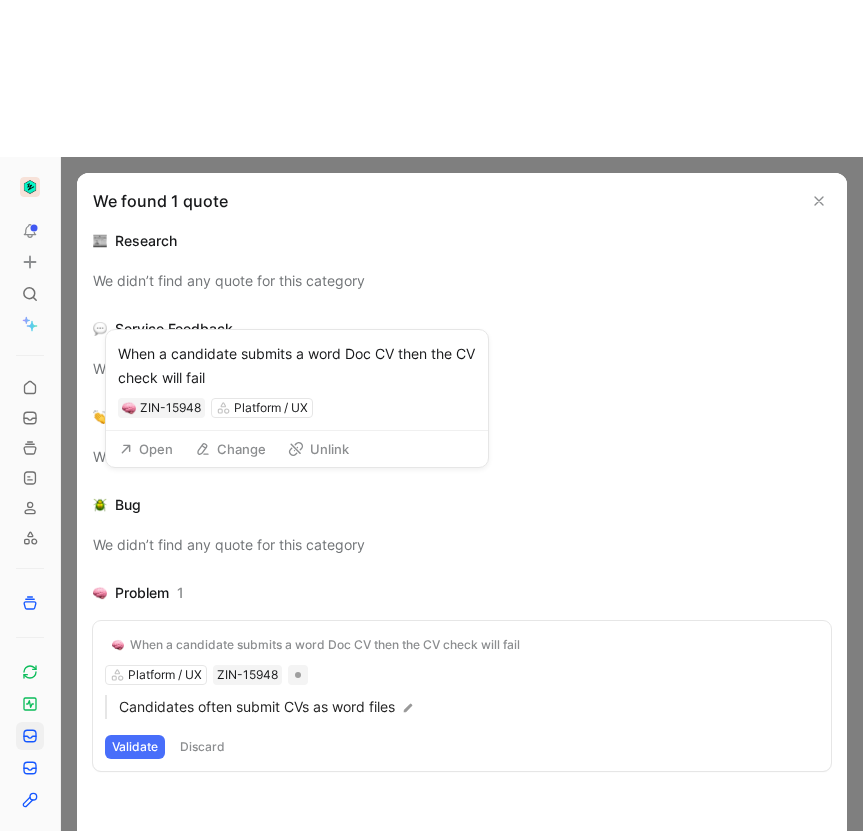 click on "Open" at bounding box center [146, 449] 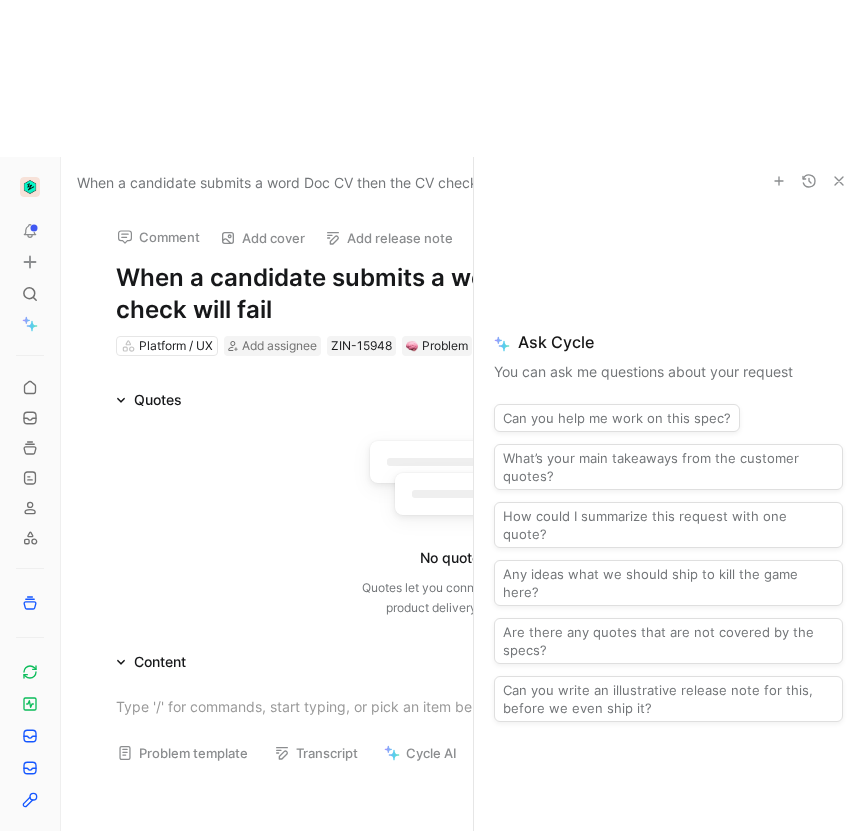 click on "Platform / UX Add assignee ZIN-15948 Problem To discover" at bounding box center (462, 346) 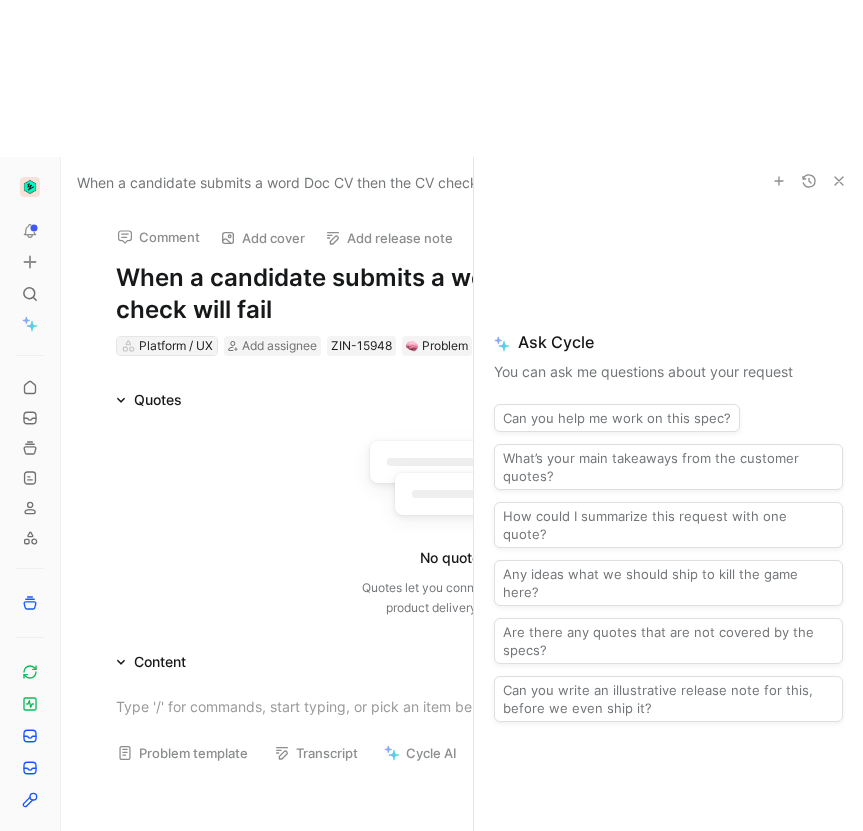 click on "Platform / UX" at bounding box center [176, 346] 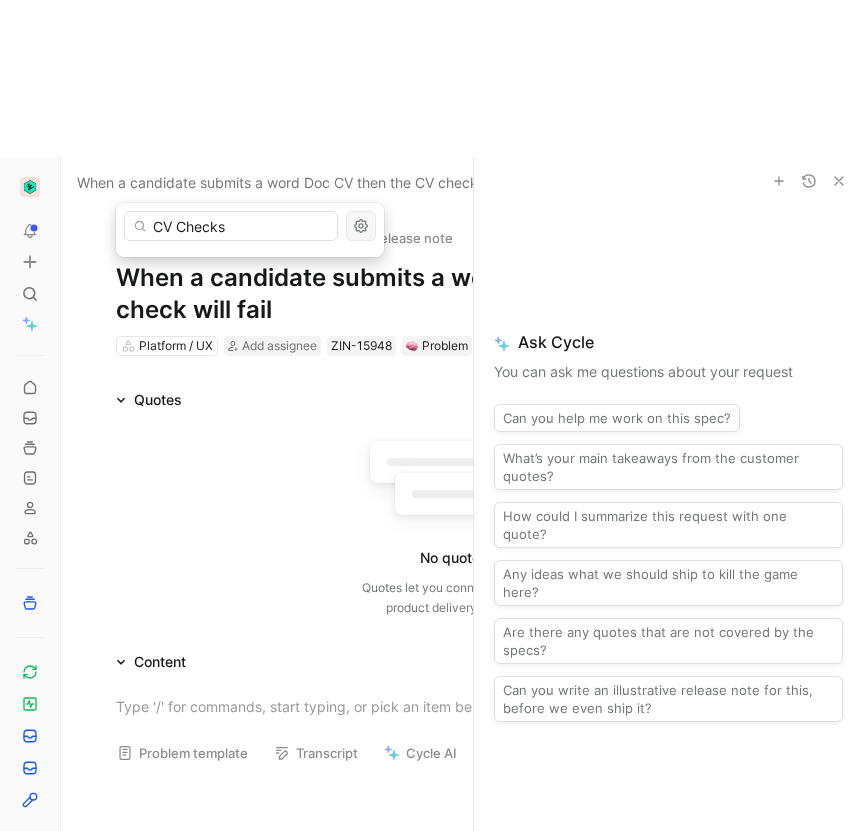 type on "CV Checks" 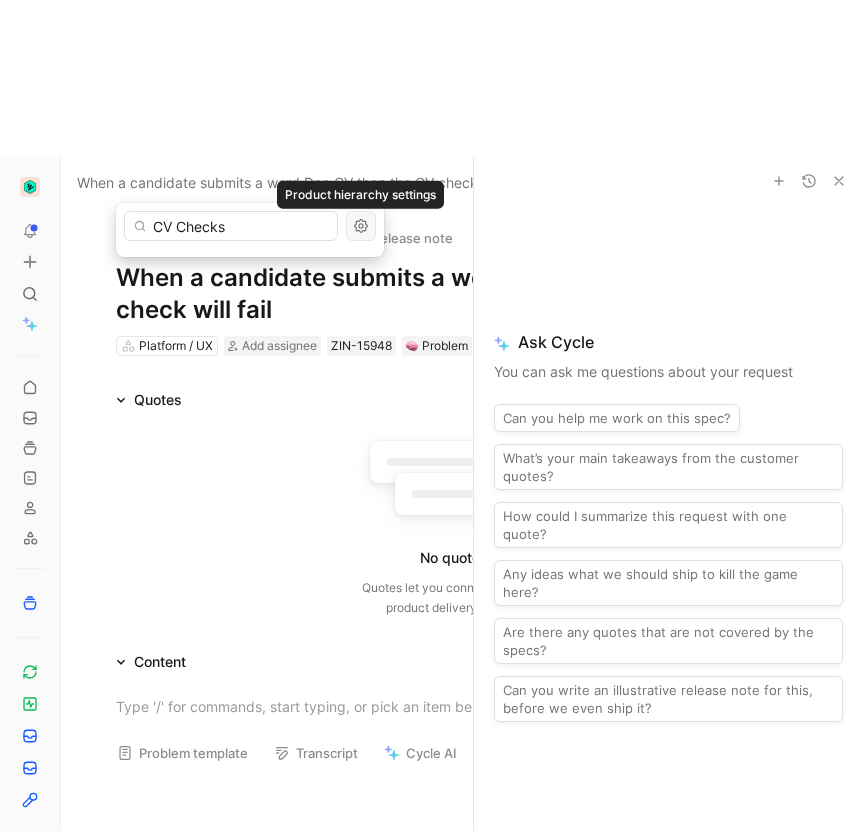 click 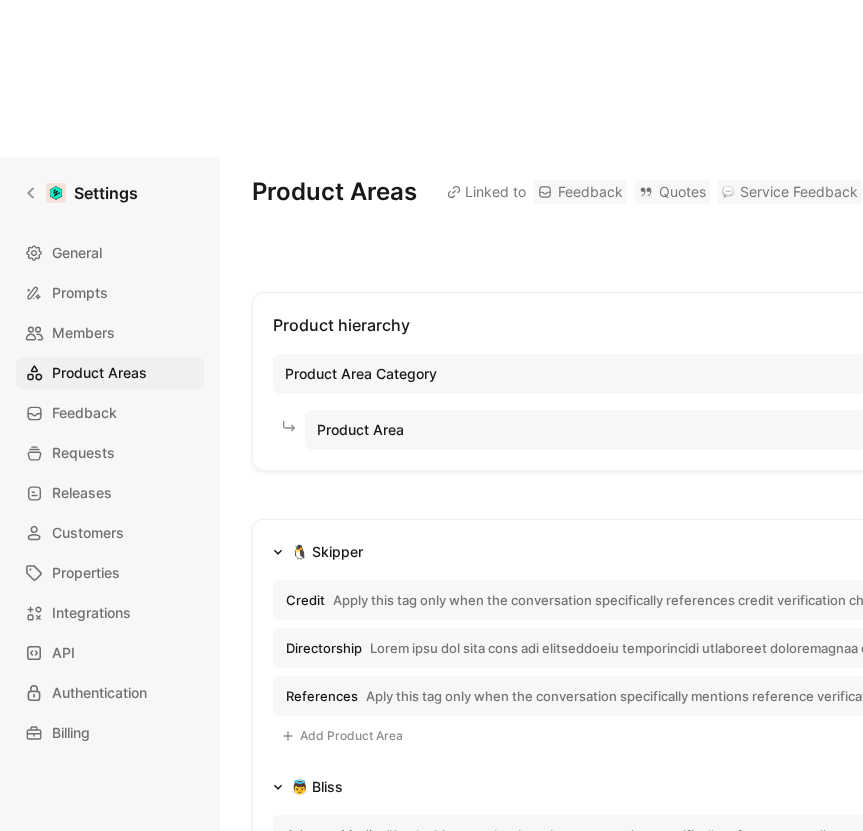 scroll, scrollTop: 17, scrollLeft: 0, axis: vertical 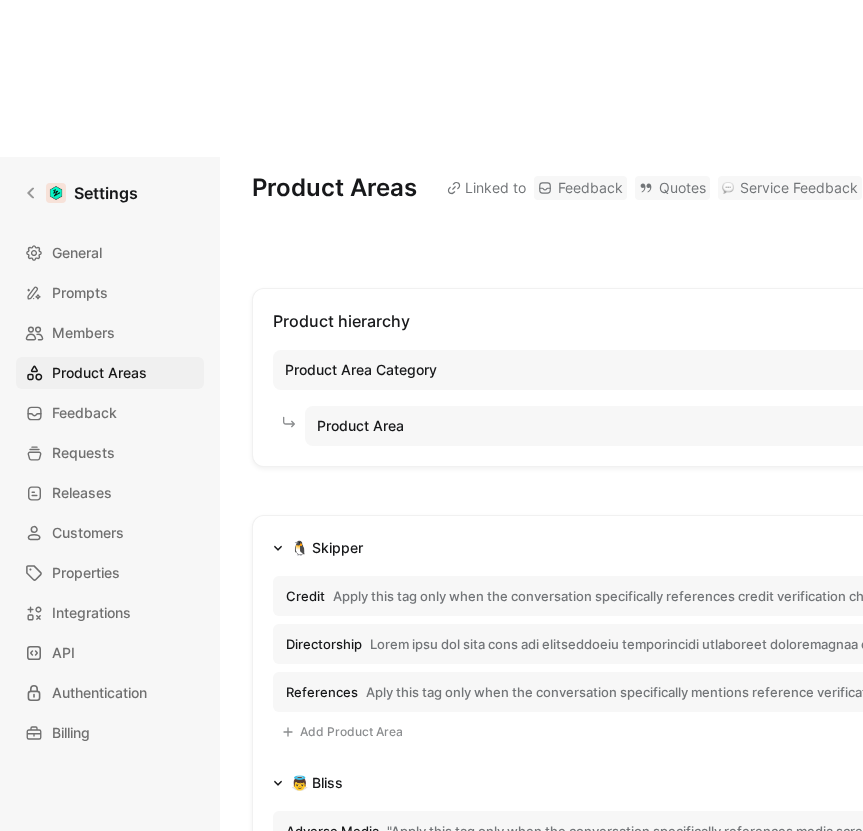 click 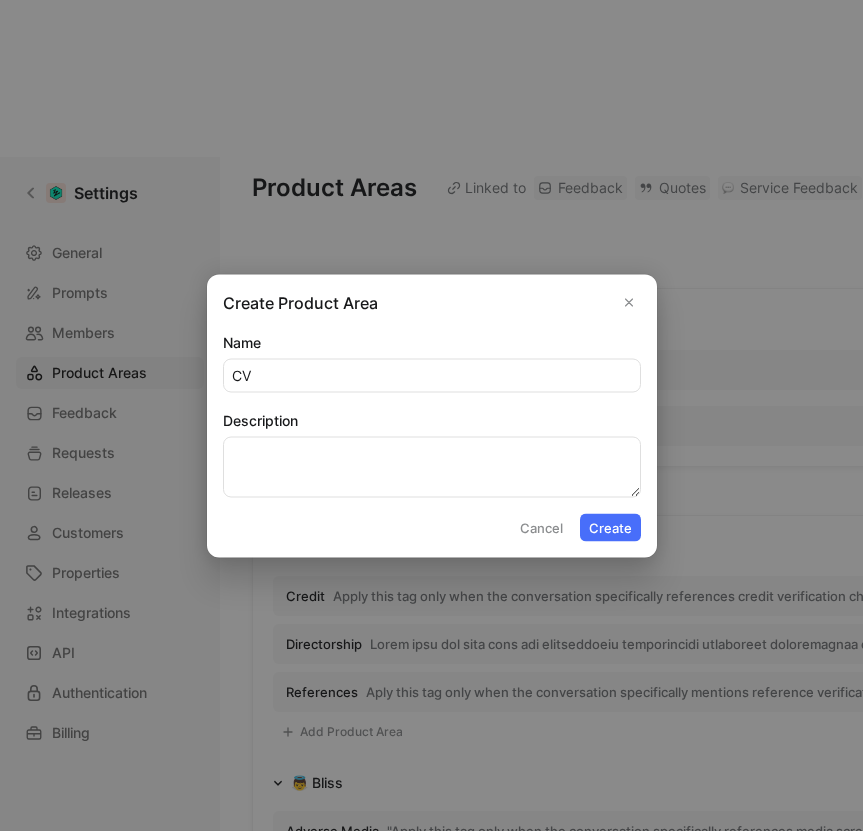 type on "CV" 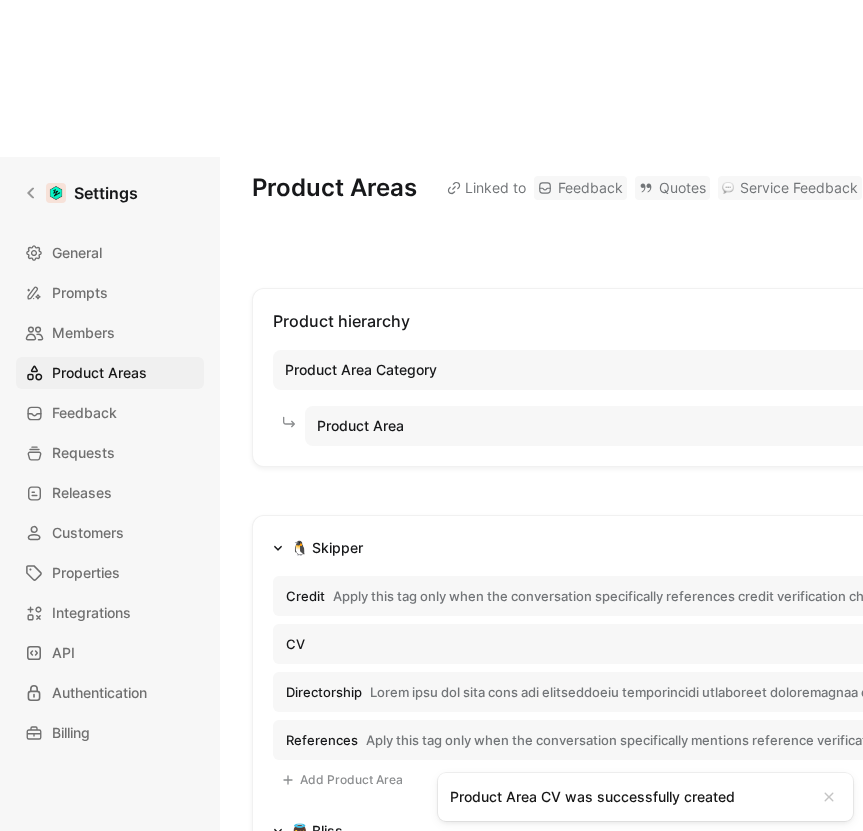 click on "Product Areas Linked to Feedback Quotes Service Feedback Research Kudos Bug Problem Product hierarchy Product Area Category Edit naming Product Area Edit naming 🐧 Skipper Credit Apply this tag only when the conversation specifically references credit verification check. Keywords include "credit check," "credit report," "credit history verification," "credit score check," or phrases related to assessing a candidate's creditworthiness, whether discussing its status (pending, in progress, or completed), awaiting information, or referring to results. Do not apply this tag if the term "credit" is used in a non-verification context (e.g., “credit card” or “credit limit”). Do not apply this tag if the conversation only mentions other checks (e.g., ID, address) without reference to credit. CV Directorship References Add   Product Area 👼 Bliss Adverse Media Cifas Financial Financial Services Register (FSR) Identity Check Politically Exposed Persons (PEP) Right to Work Sanctions Self Certification Add" at bounding box center (642, 1694) 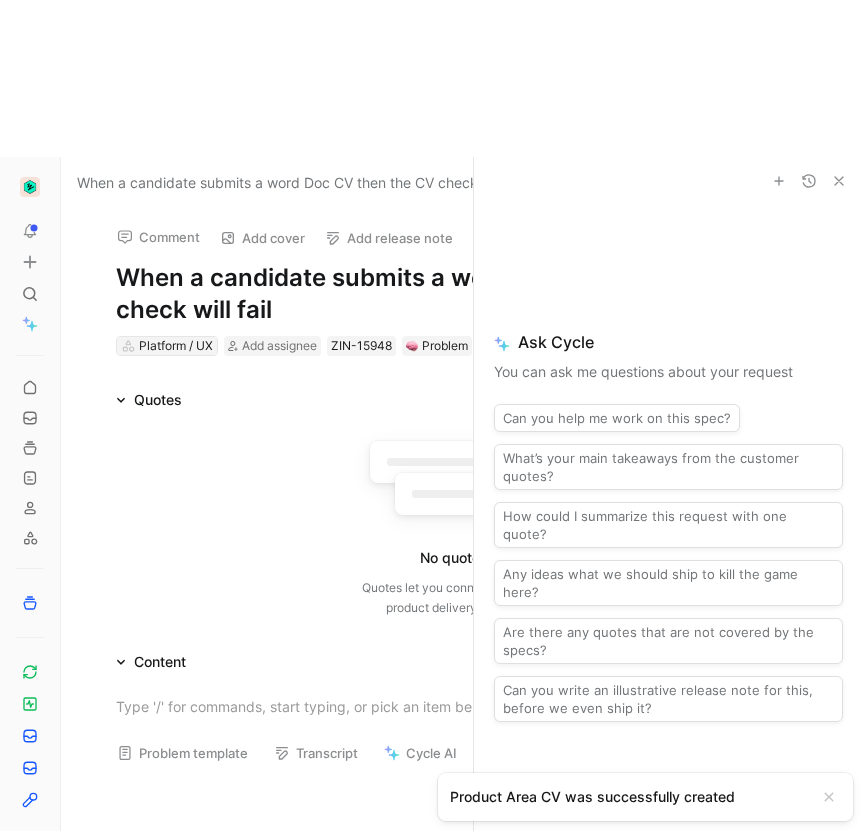 click on "Platform / UX" at bounding box center (176, 346) 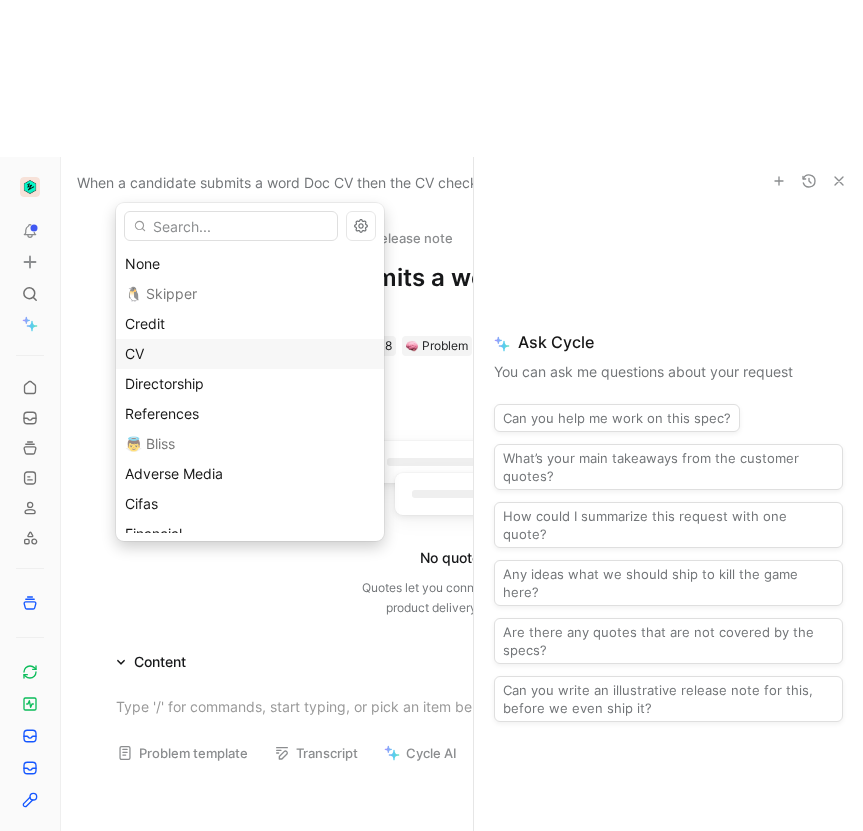 click on "CV" at bounding box center [250, 354] 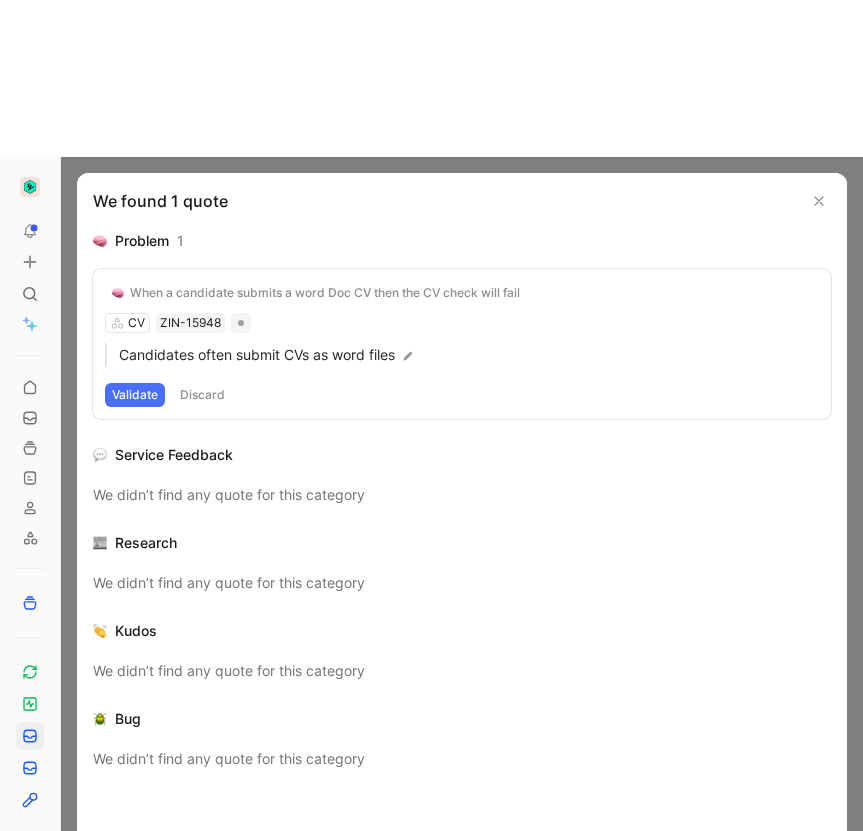 click on "Validate" at bounding box center (135, 395) 